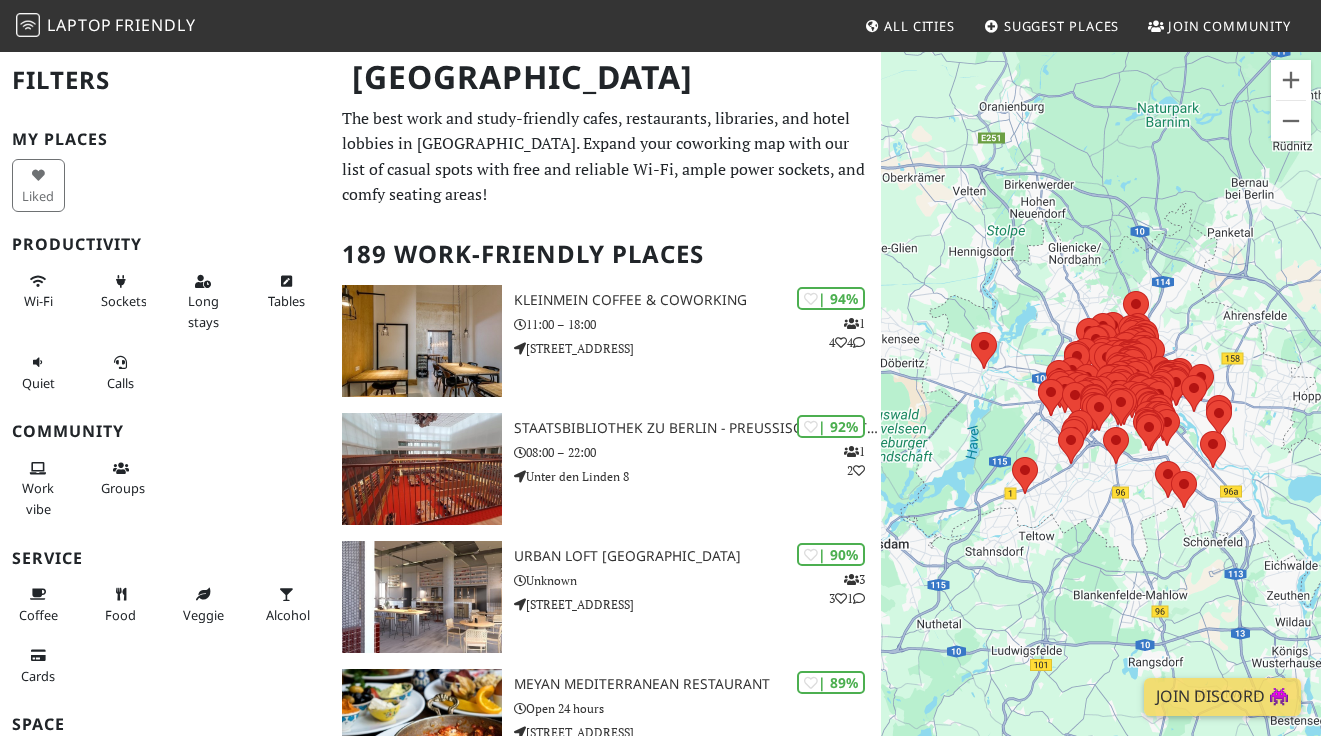 scroll, scrollTop: 0, scrollLeft: 0, axis: both 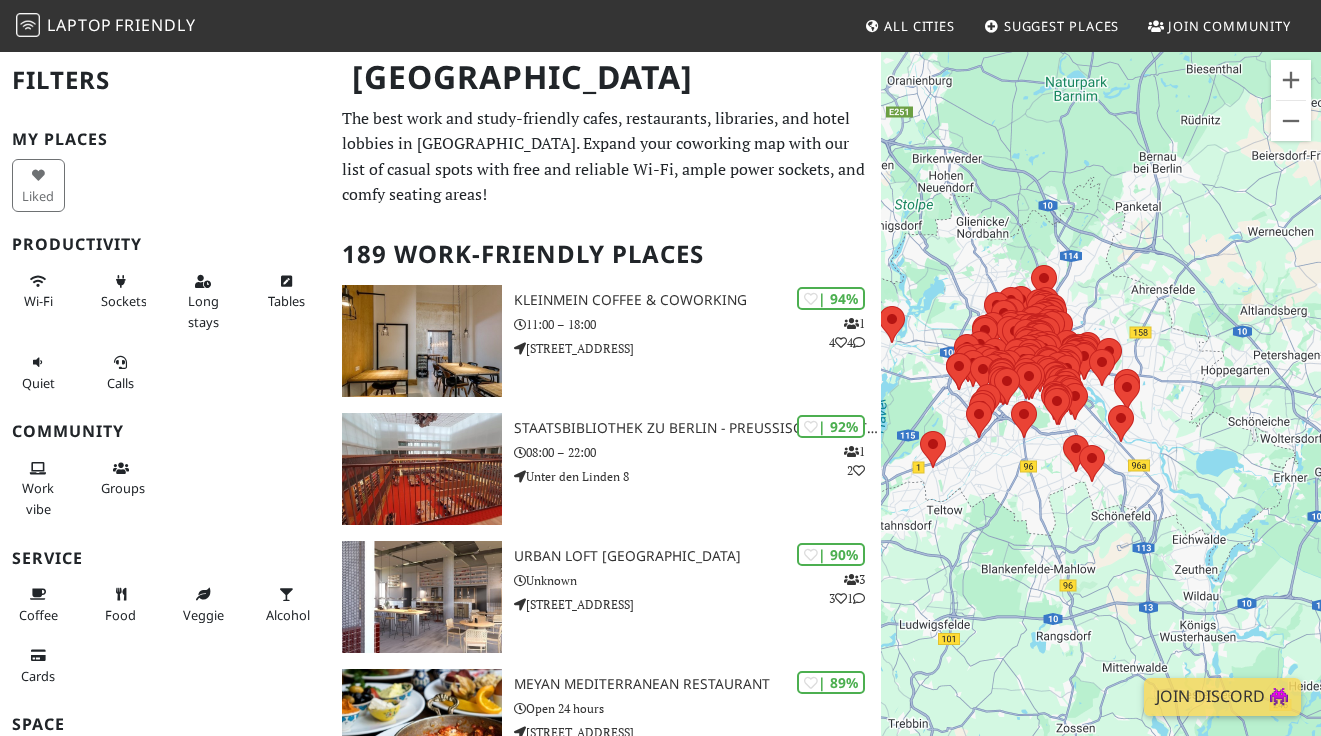 drag, startPoint x: 1070, startPoint y: 572, endPoint x: 937, endPoint y: 539, distance: 137.03284 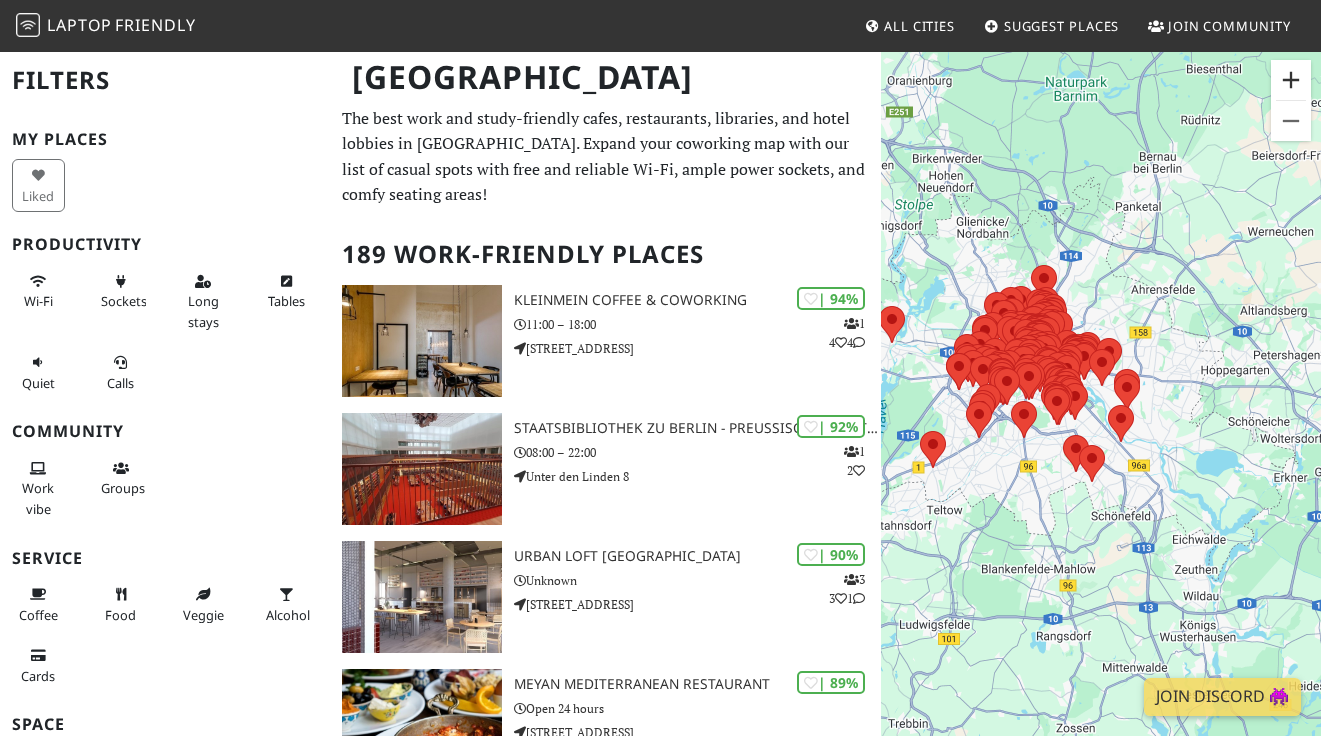 click at bounding box center (1291, 80) 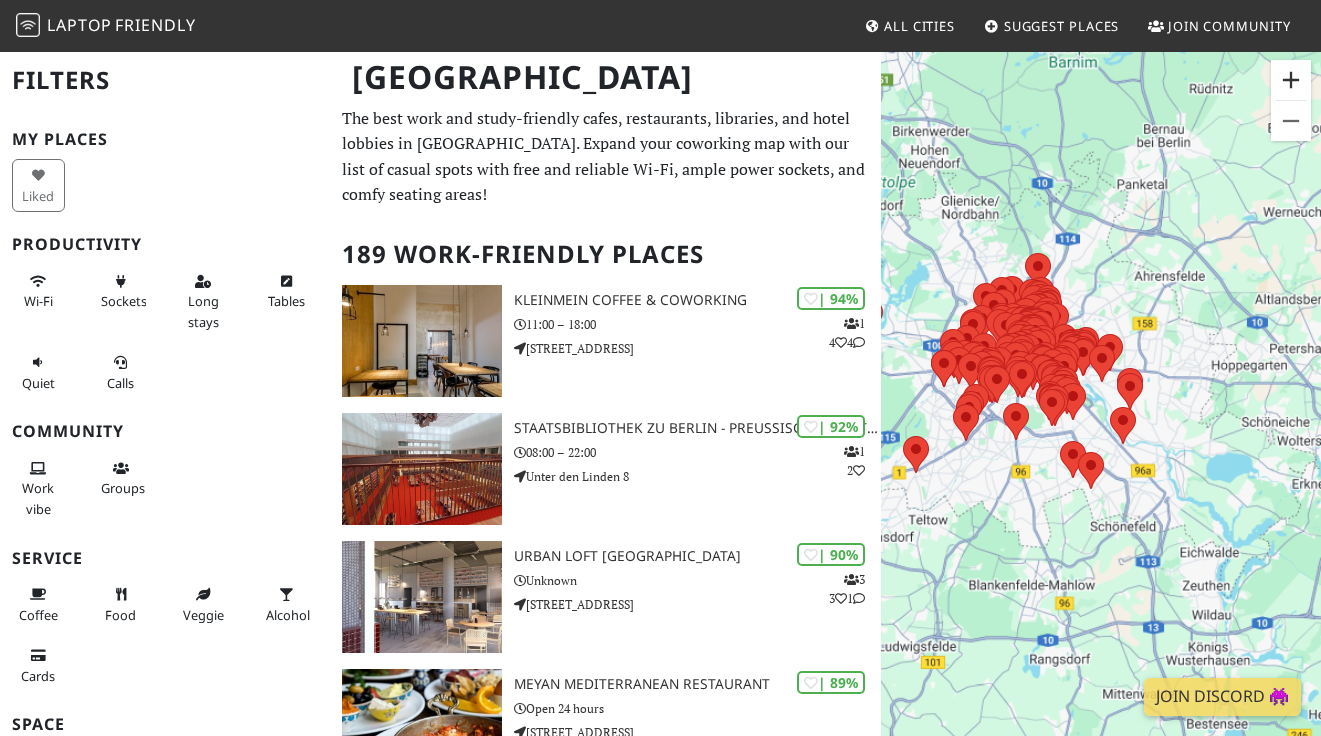 click at bounding box center (1291, 80) 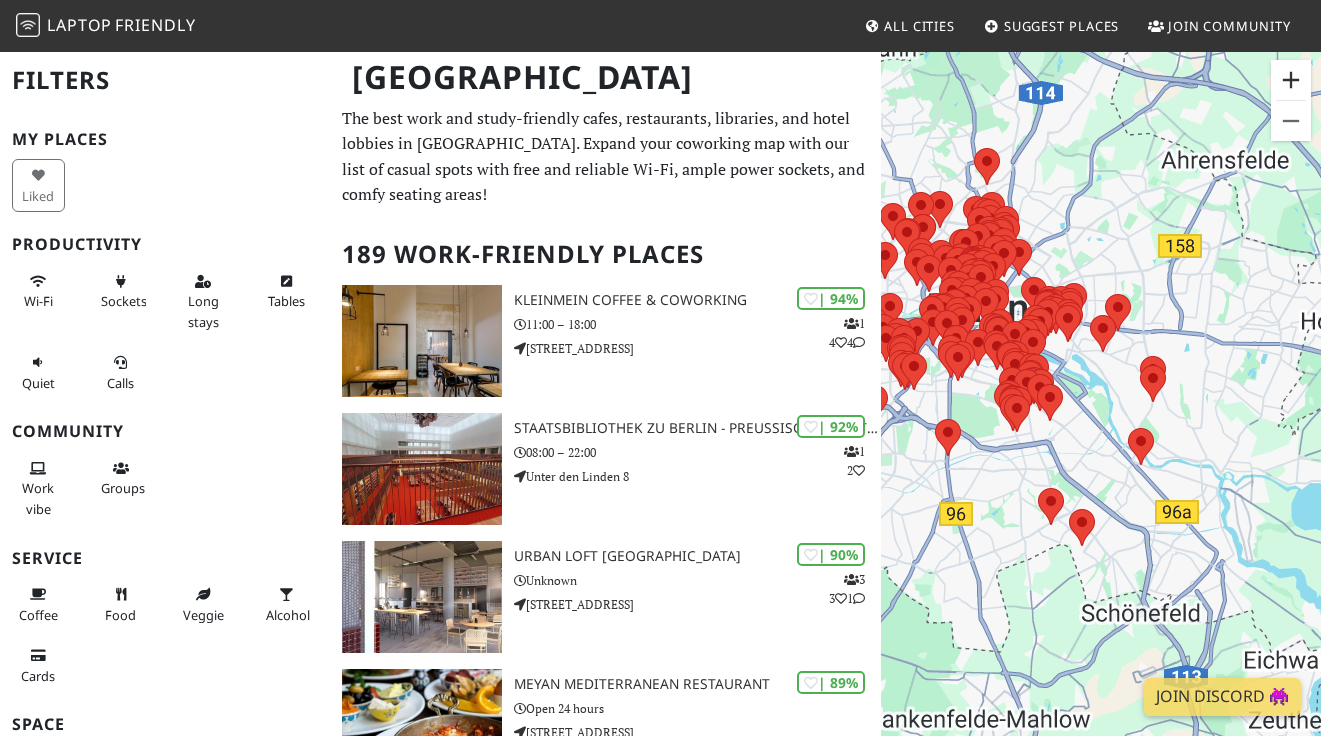 click at bounding box center (1291, 80) 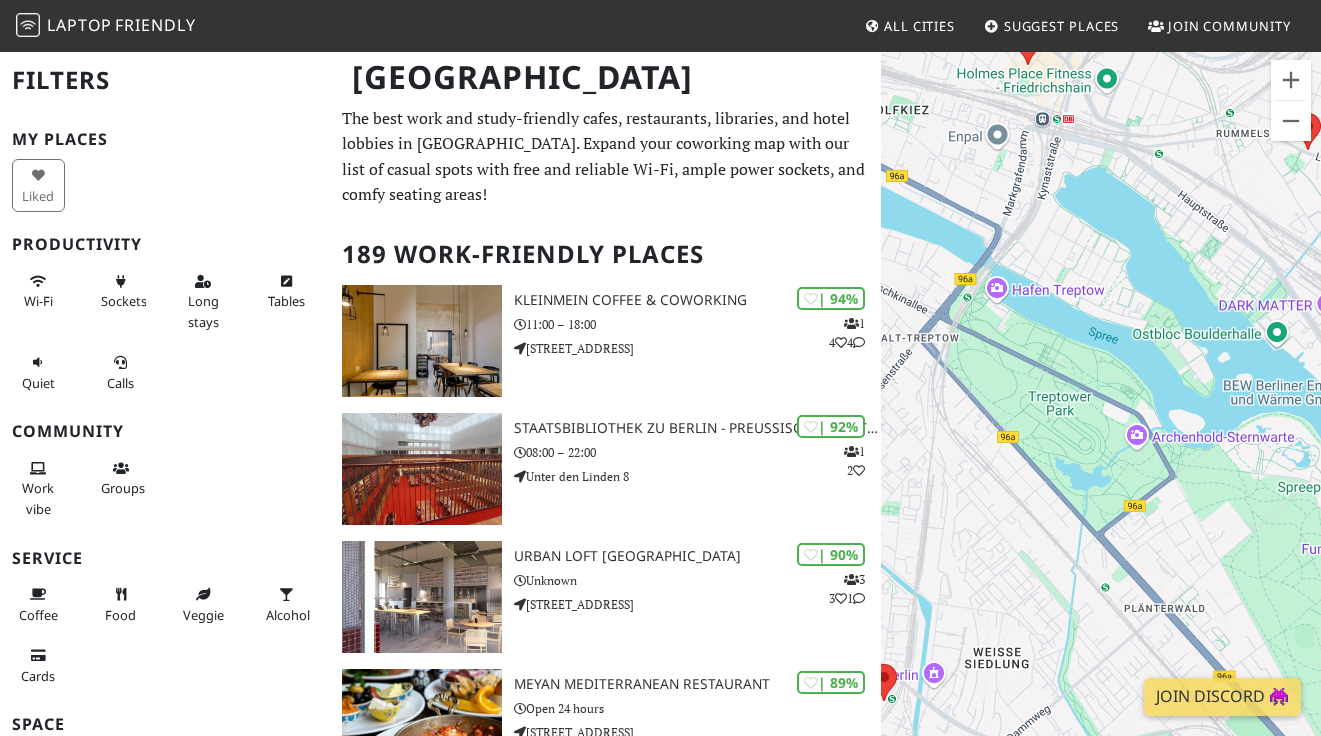 drag, startPoint x: 1079, startPoint y: 392, endPoint x: 1270, endPoint y: 650, distance: 321.00623 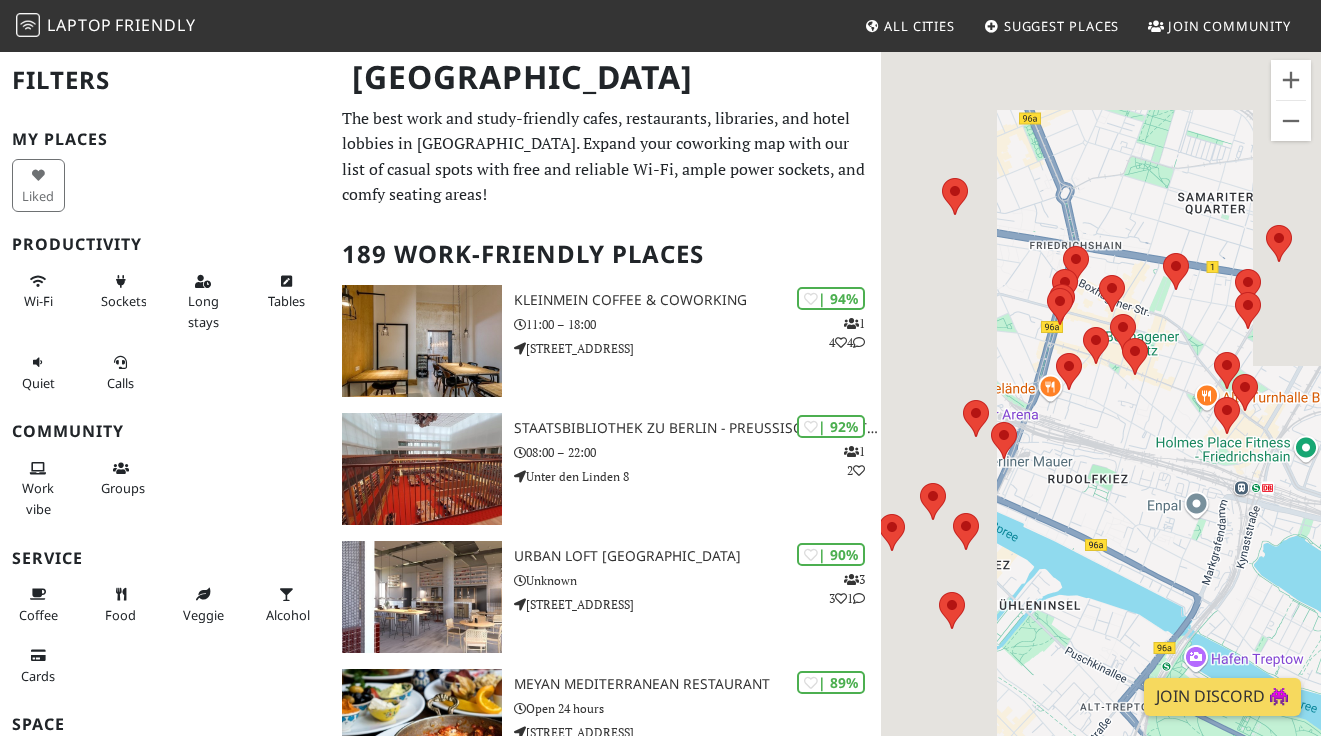 drag, startPoint x: 1009, startPoint y: 329, endPoint x: 1207, endPoint y: 705, distance: 424.94705 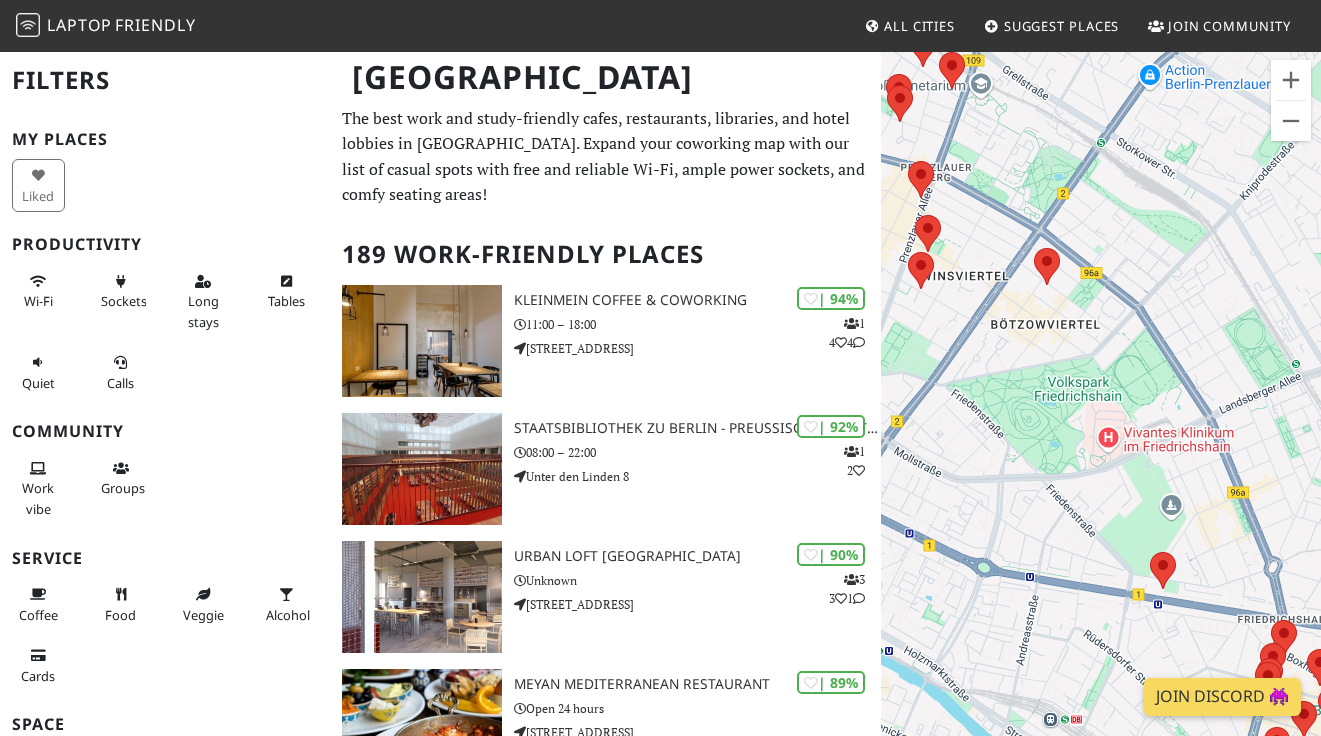 drag, startPoint x: 1005, startPoint y: 325, endPoint x: 1221, endPoint y: 705, distance: 437.09952 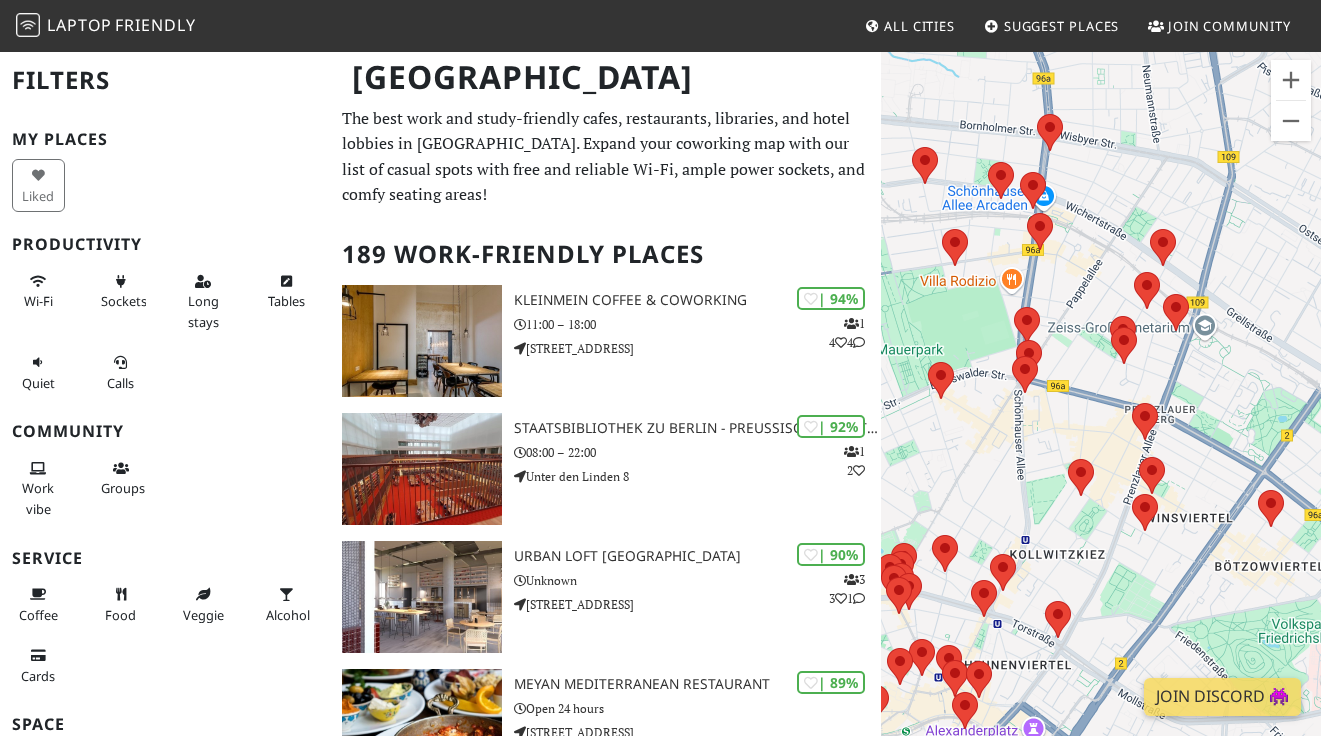 drag, startPoint x: 1018, startPoint y: 425, endPoint x: 1253, endPoint y: 674, distance: 342.3828 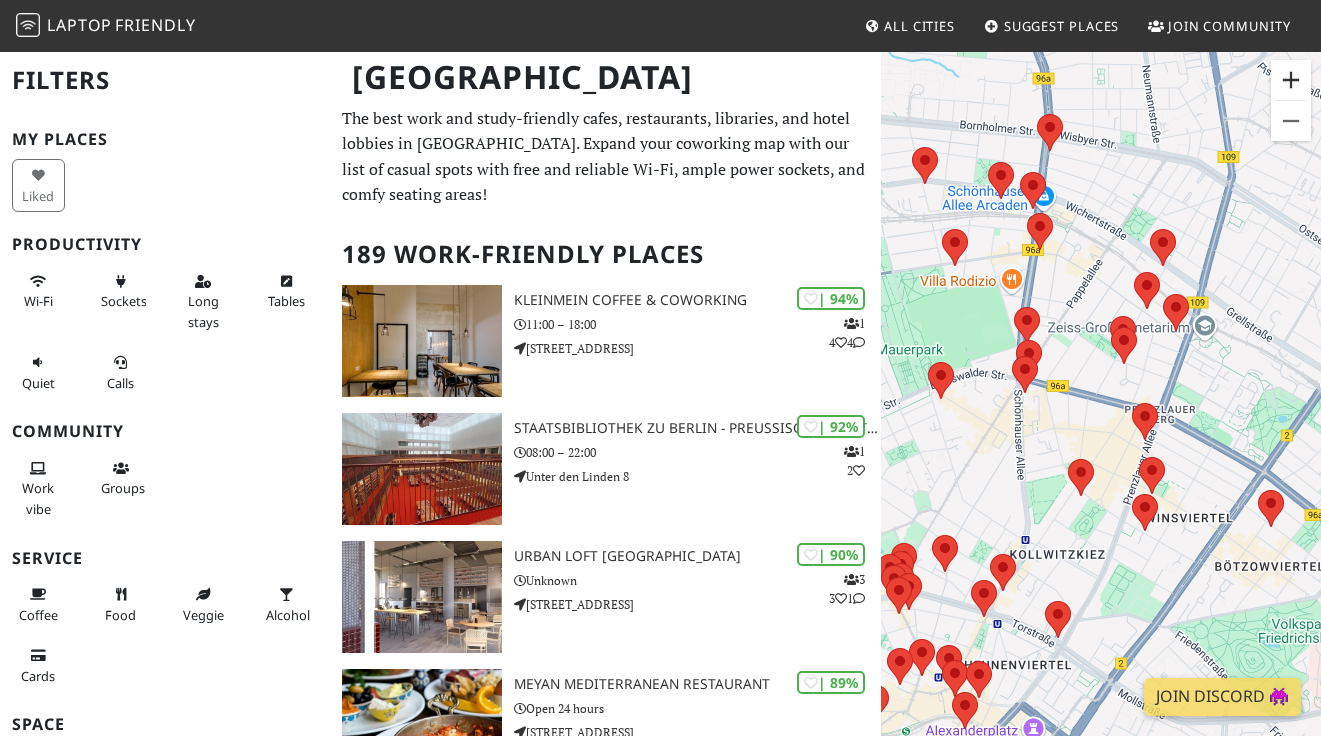 click at bounding box center (1291, 80) 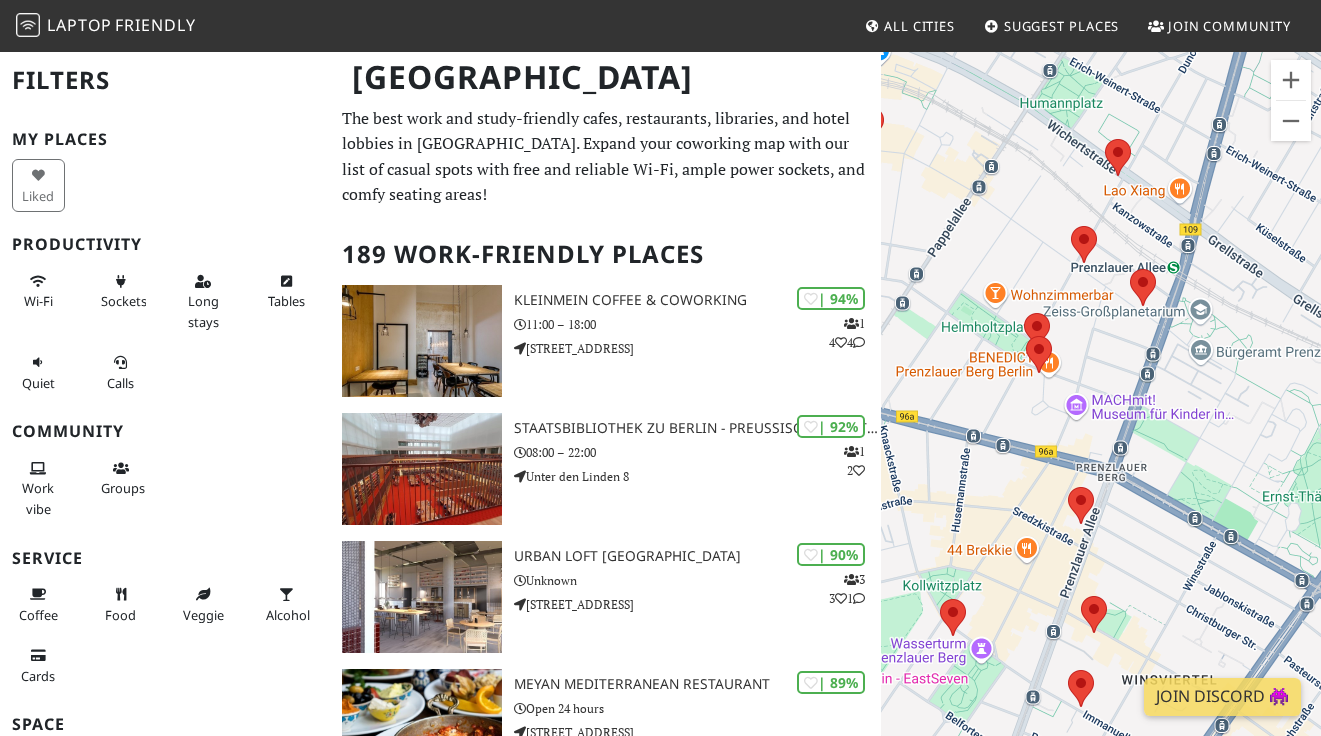 drag, startPoint x: 1068, startPoint y: 217, endPoint x: 916, endPoint y: 372, distance: 217.09215 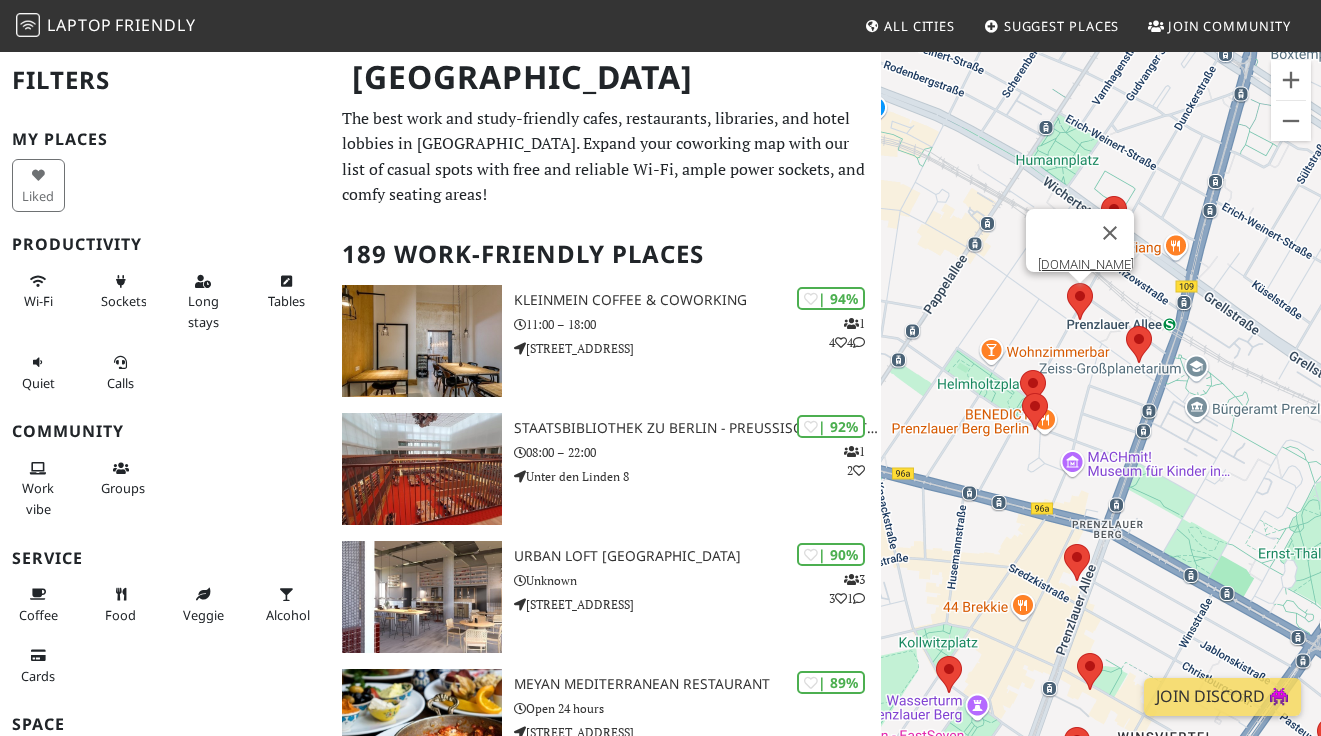 click at bounding box center [1067, 283] 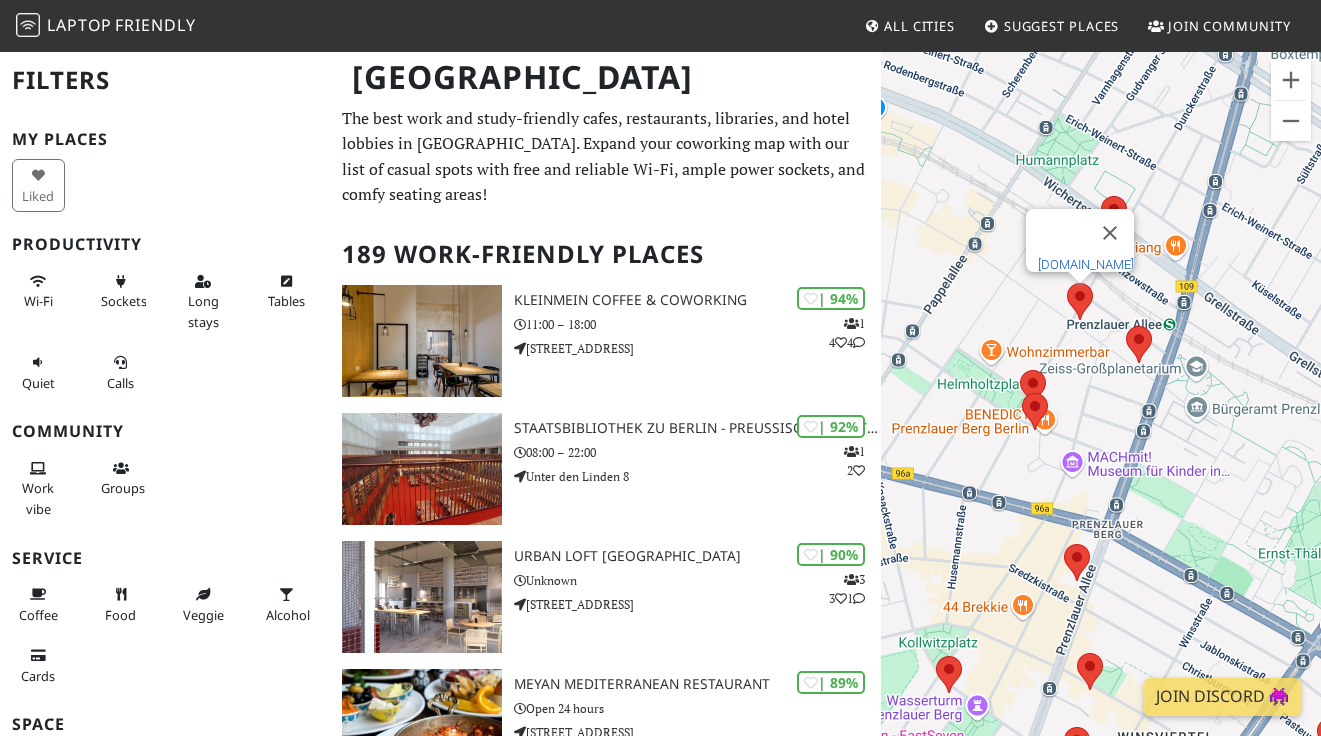 click on "[DOMAIN_NAME]" at bounding box center [1086, 264] 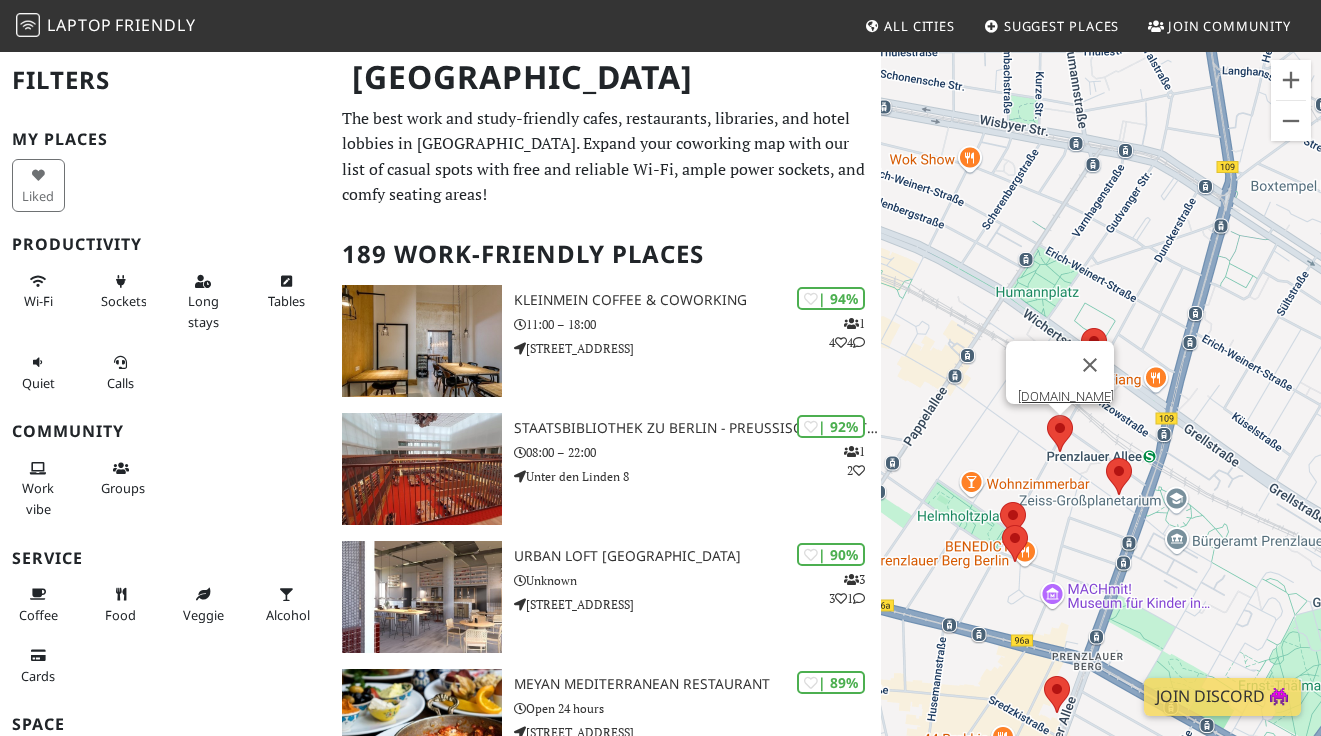 drag, startPoint x: 1143, startPoint y: 334, endPoint x: 903, endPoint y: 331, distance: 240.01875 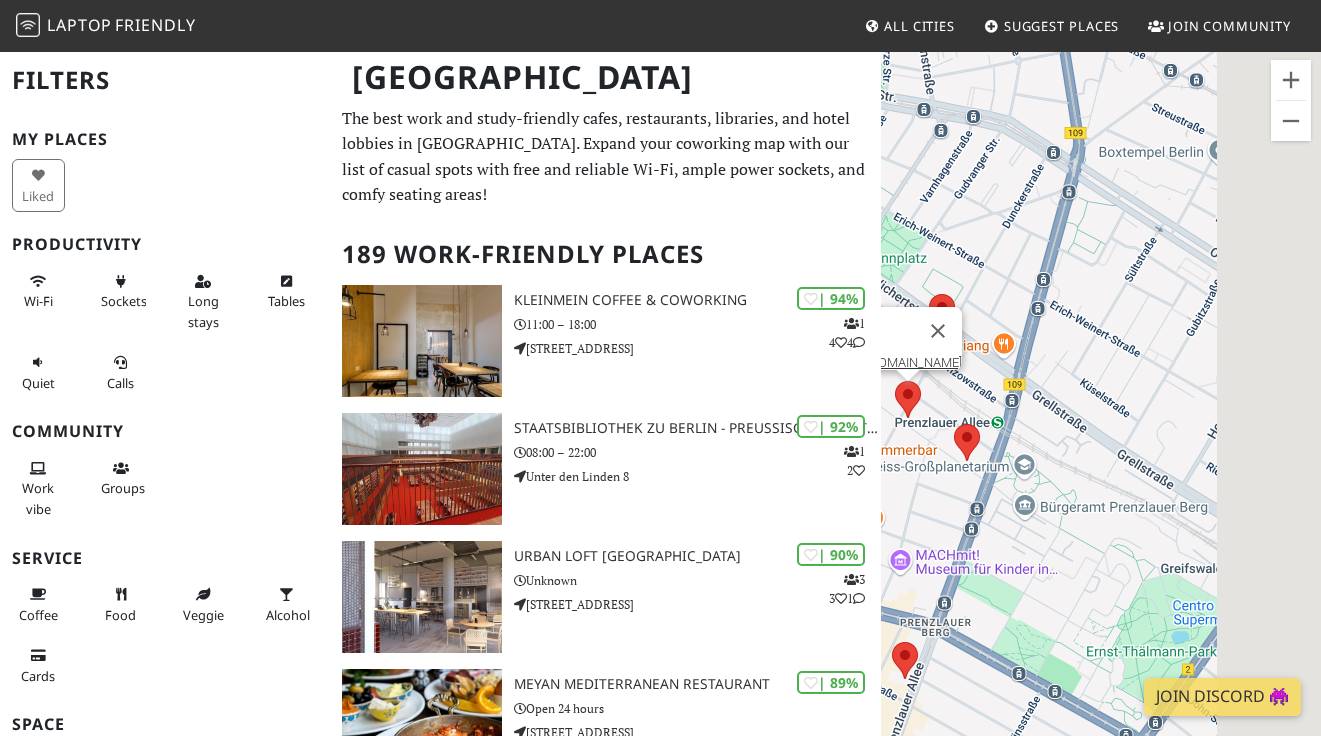 drag, startPoint x: 1222, startPoint y: 569, endPoint x: 1064, endPoint y: 535, distance: 161.61684 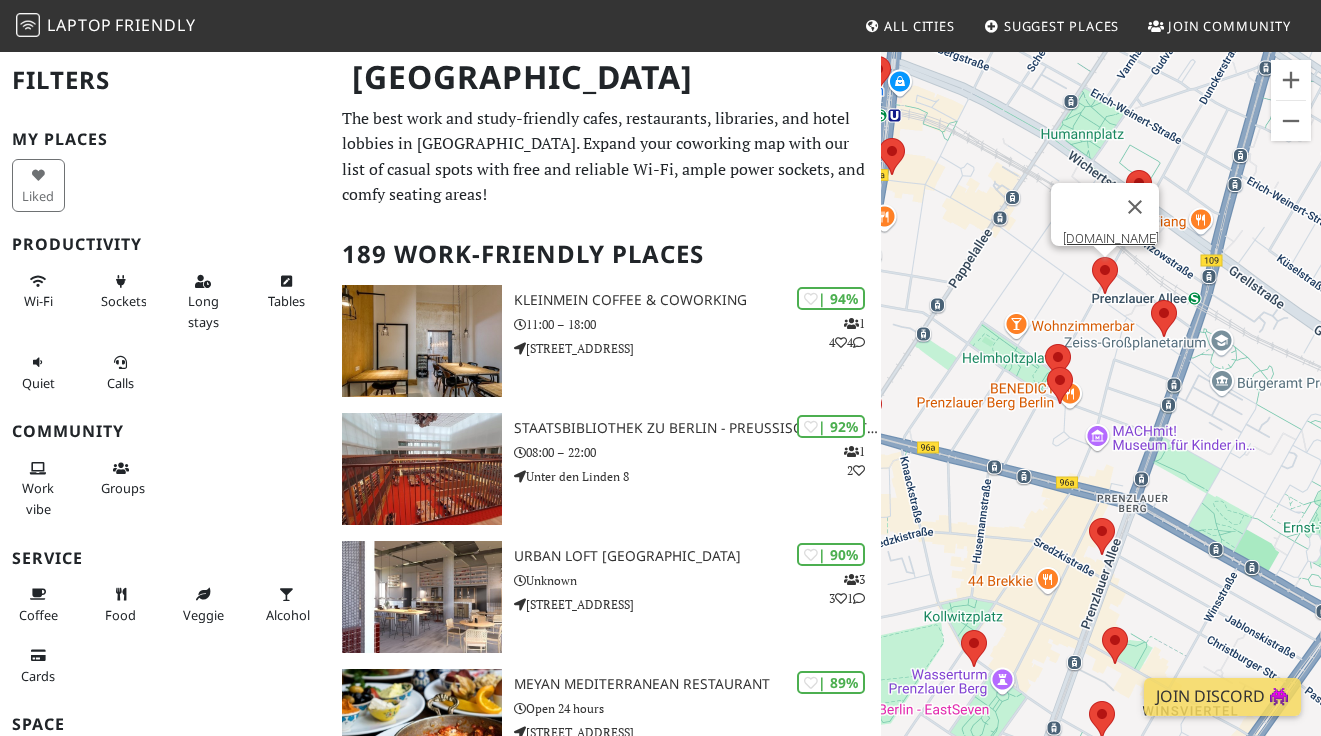 drag, startPoint x: 1064, startPoint y: 575, endPoint x: 1267, endPoint y: 448, distance: 239.45354 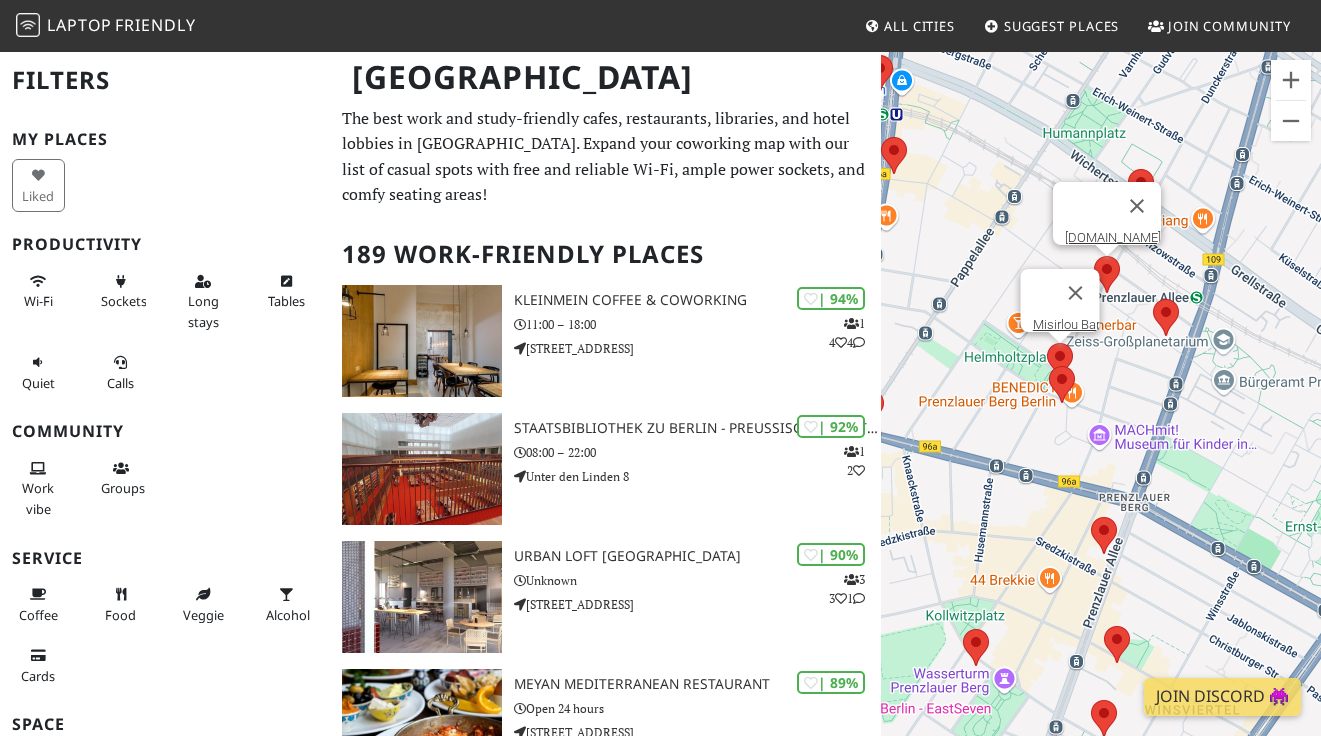 click at bounding box center (1047, 343) 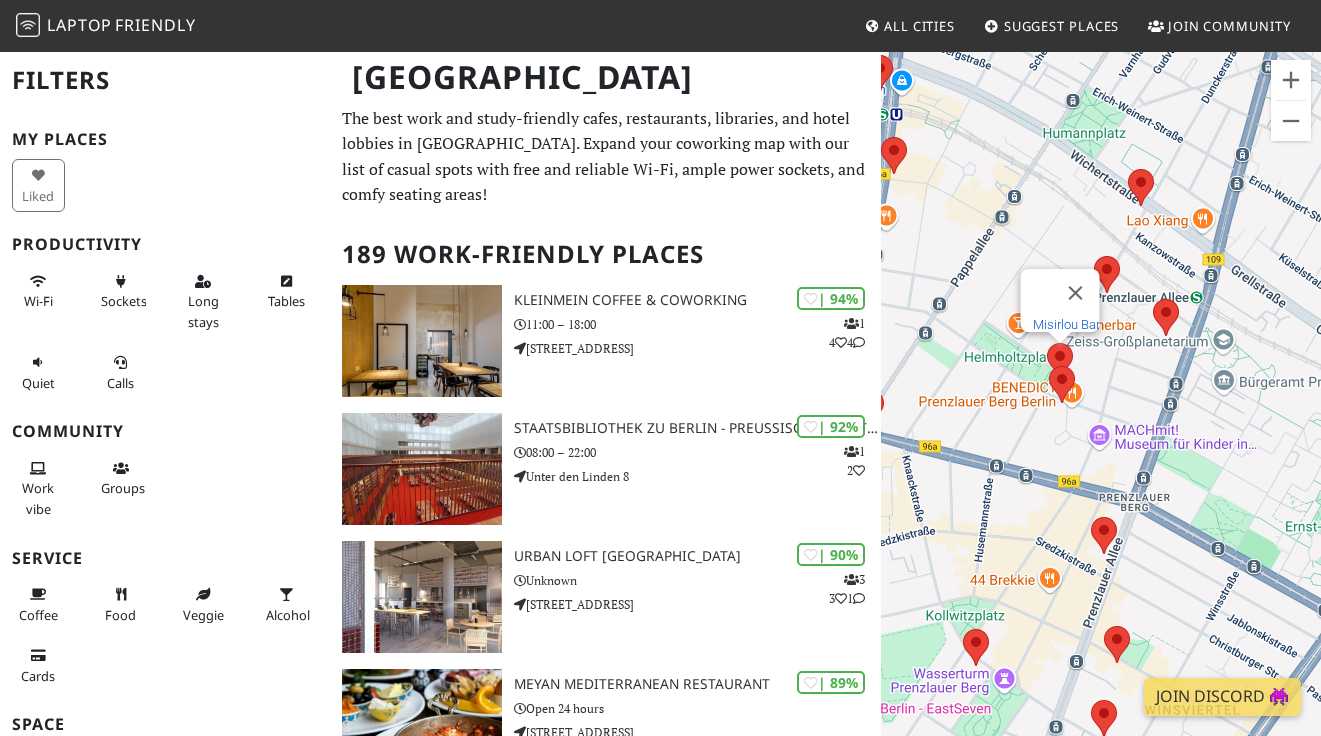 click on "Misirlou Bar" at bounding box center (1065, 324) 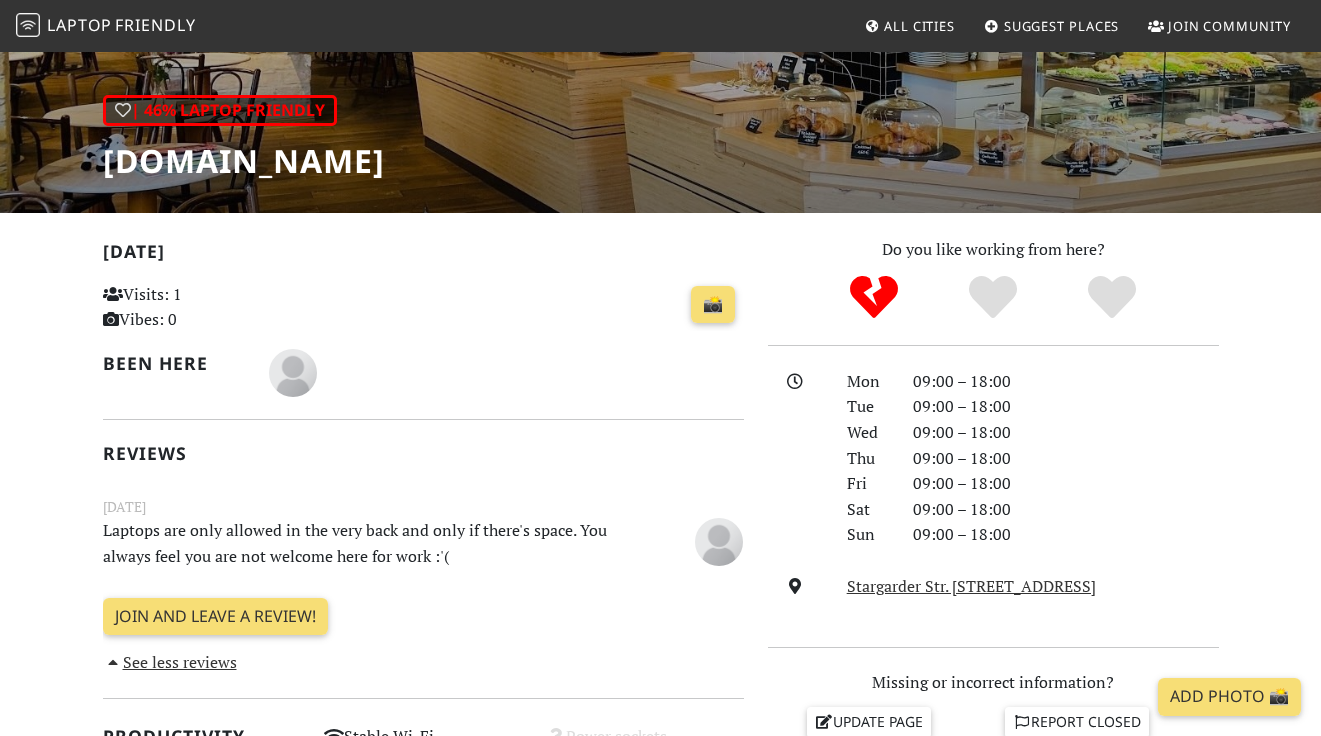 scroll, scrollTop: 358, scrollLeft: 0, axis: vertical 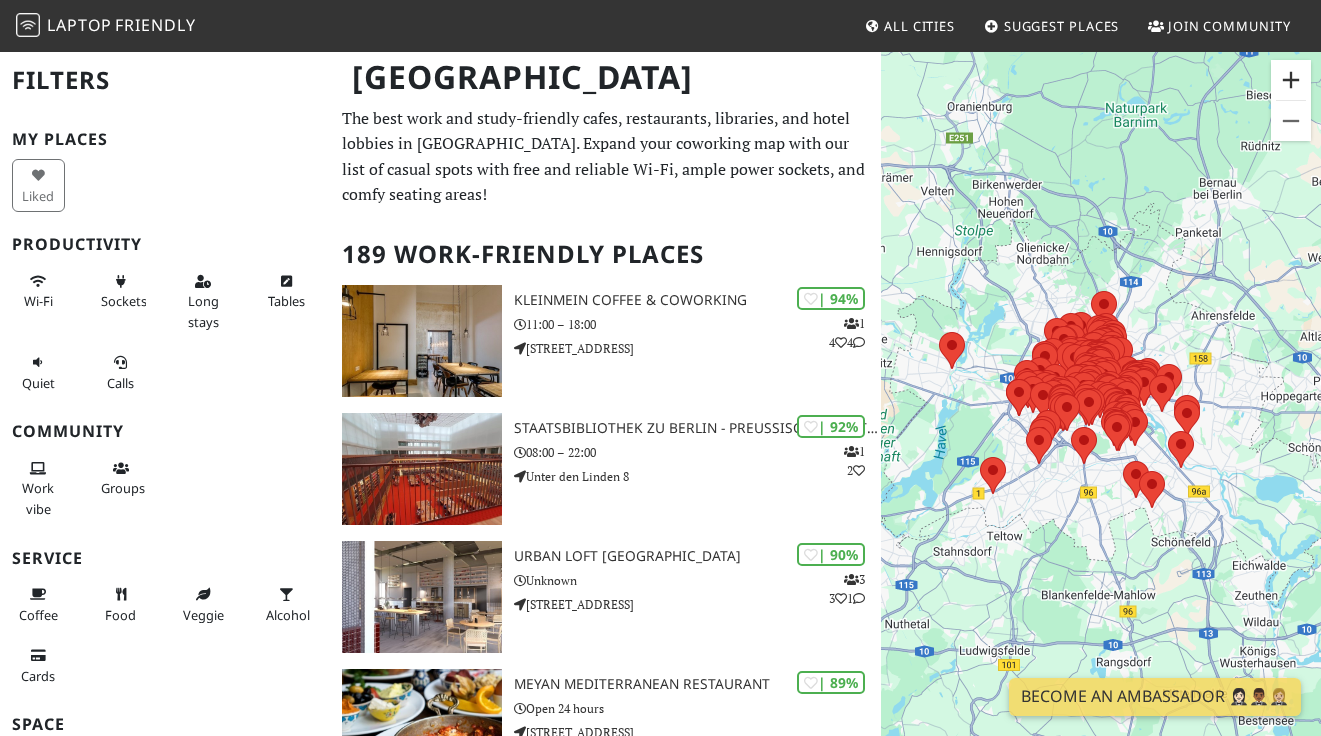 click at bounding box center (1291, 80) 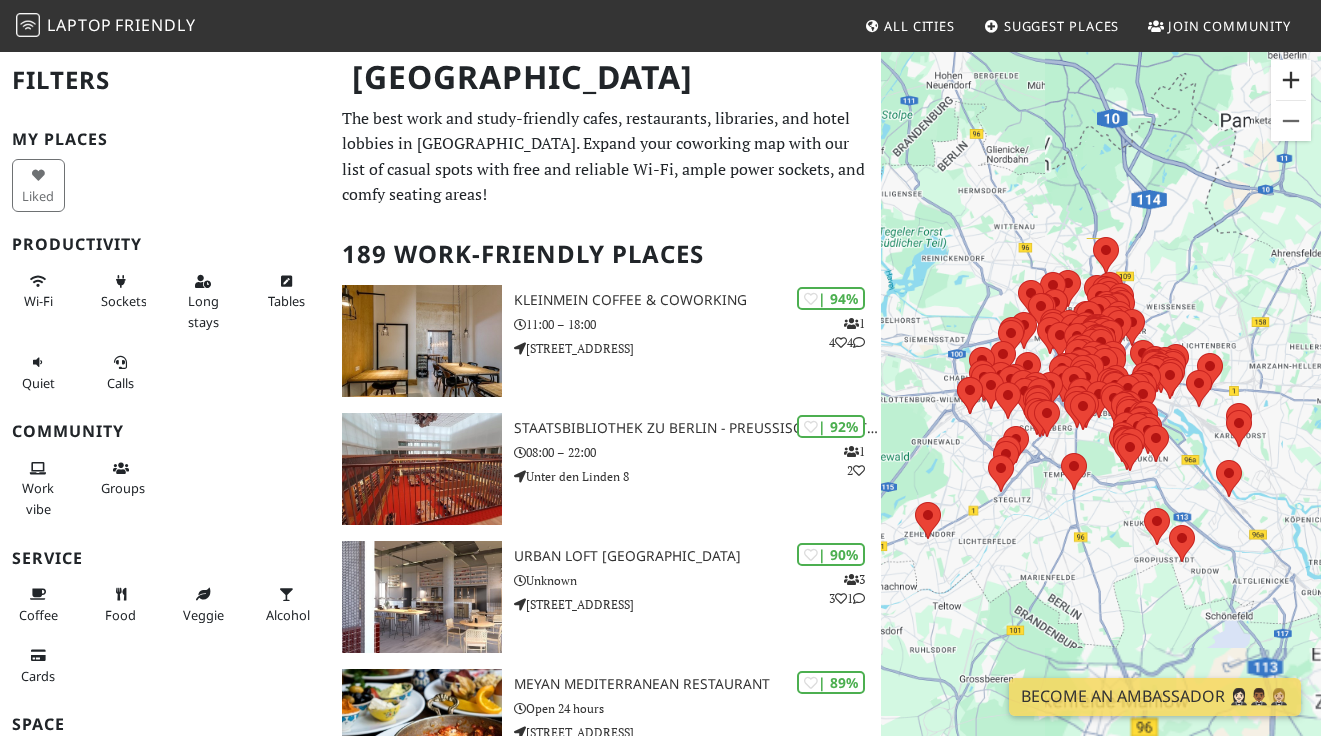 click at bounding box center (1291, 80) 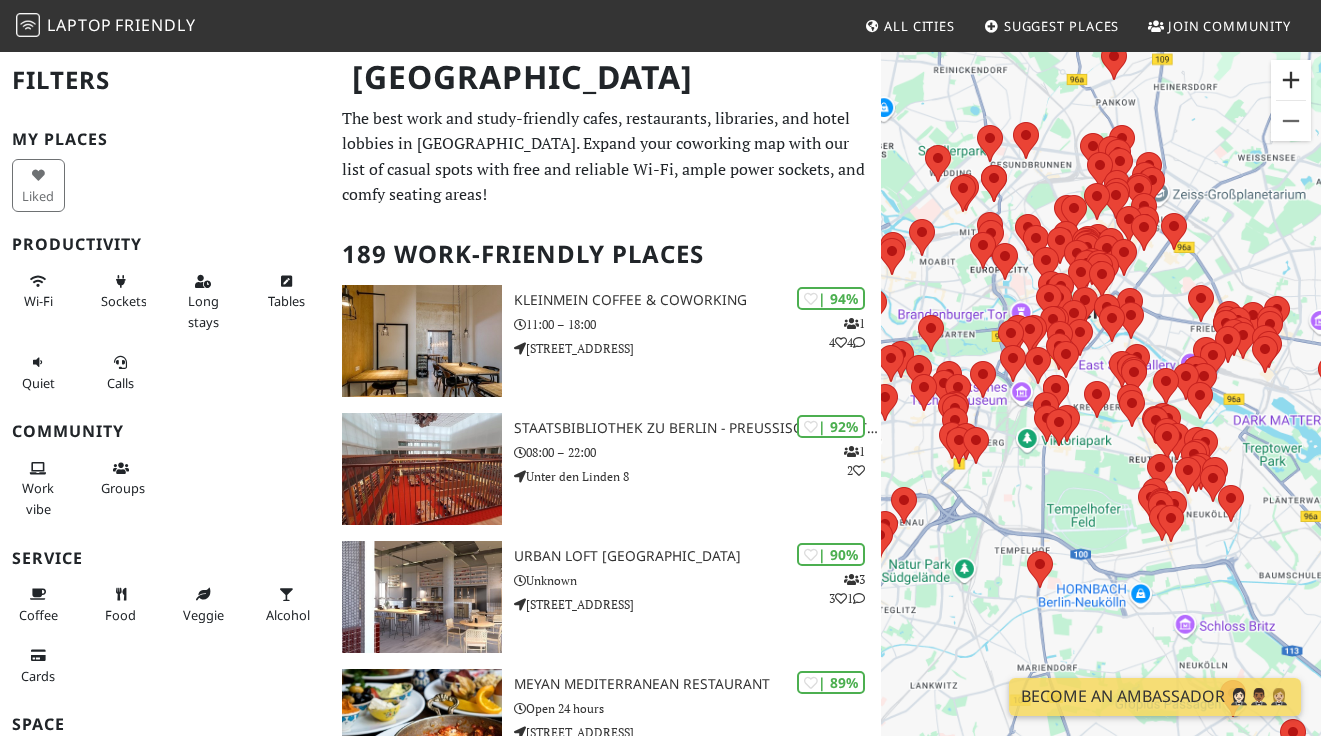 click at bounding box center (1291, 80) 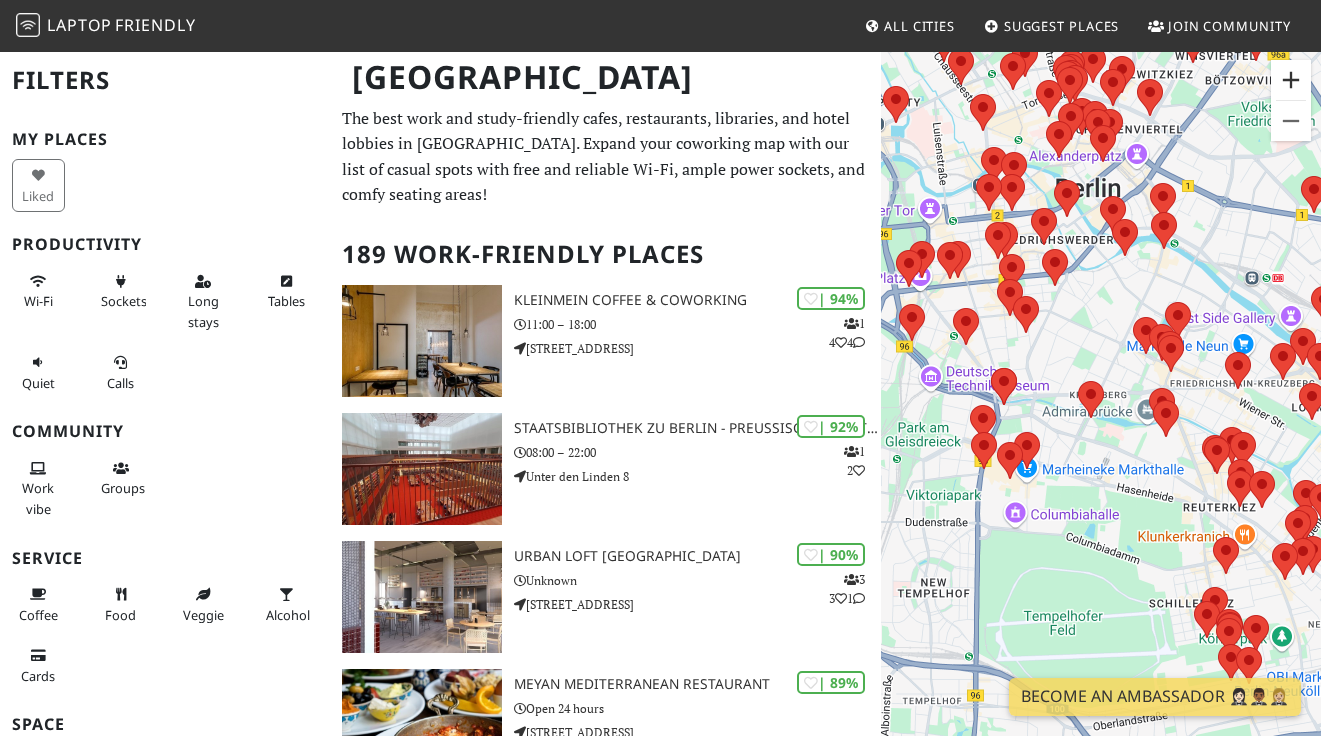 click at bounding box center [1291, 80] 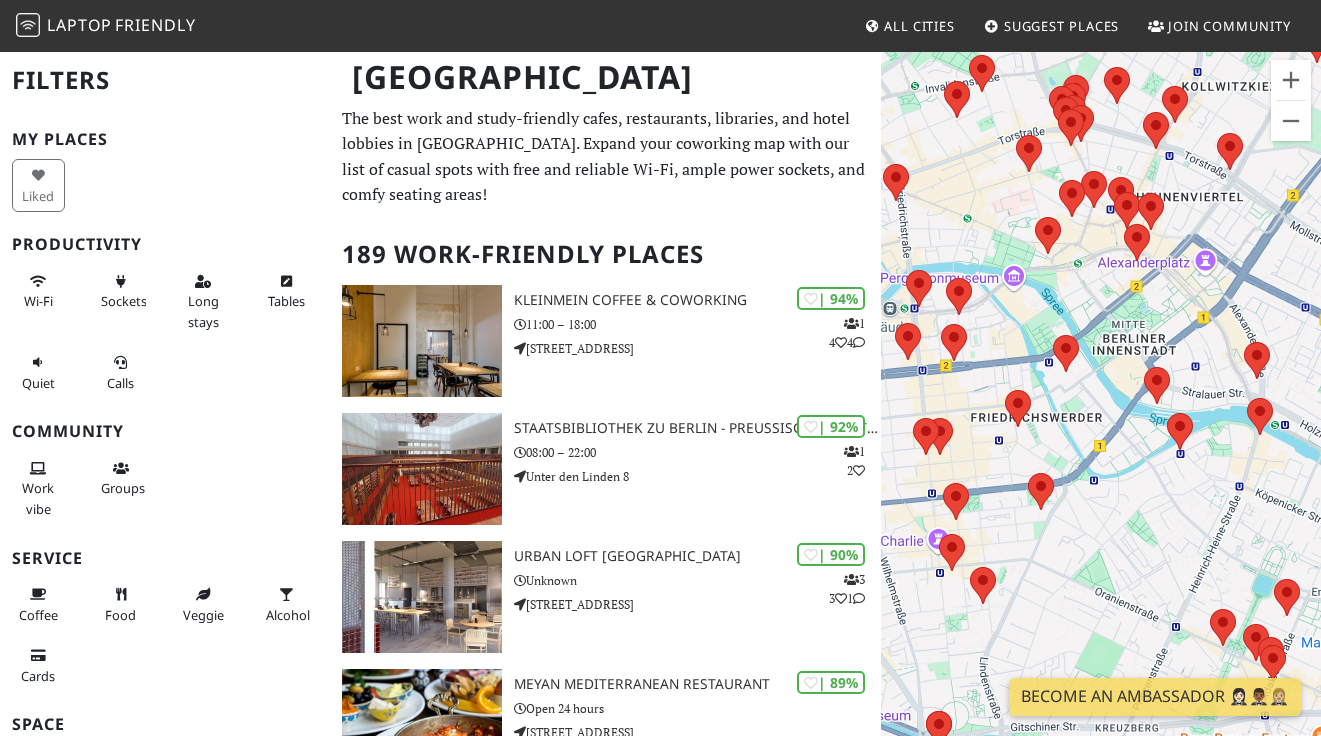 drag, startPoint x: 1078, startPoint y: 229, endPoint x: 1110, endPoint y: 589, distance: 361.41943 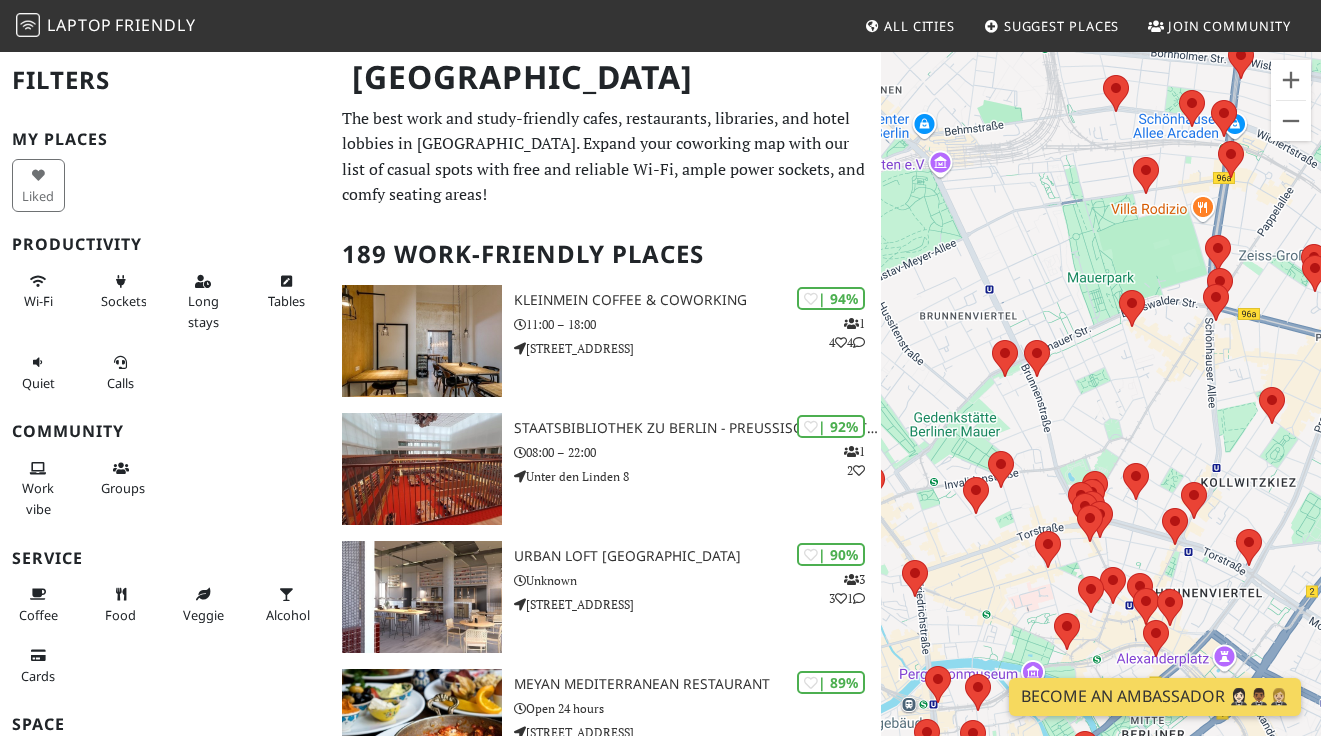 drag, startPoint x: 1117, startPoint y: 311, endPoint x: 1136, endPoint y: 709, distance: 398.45325 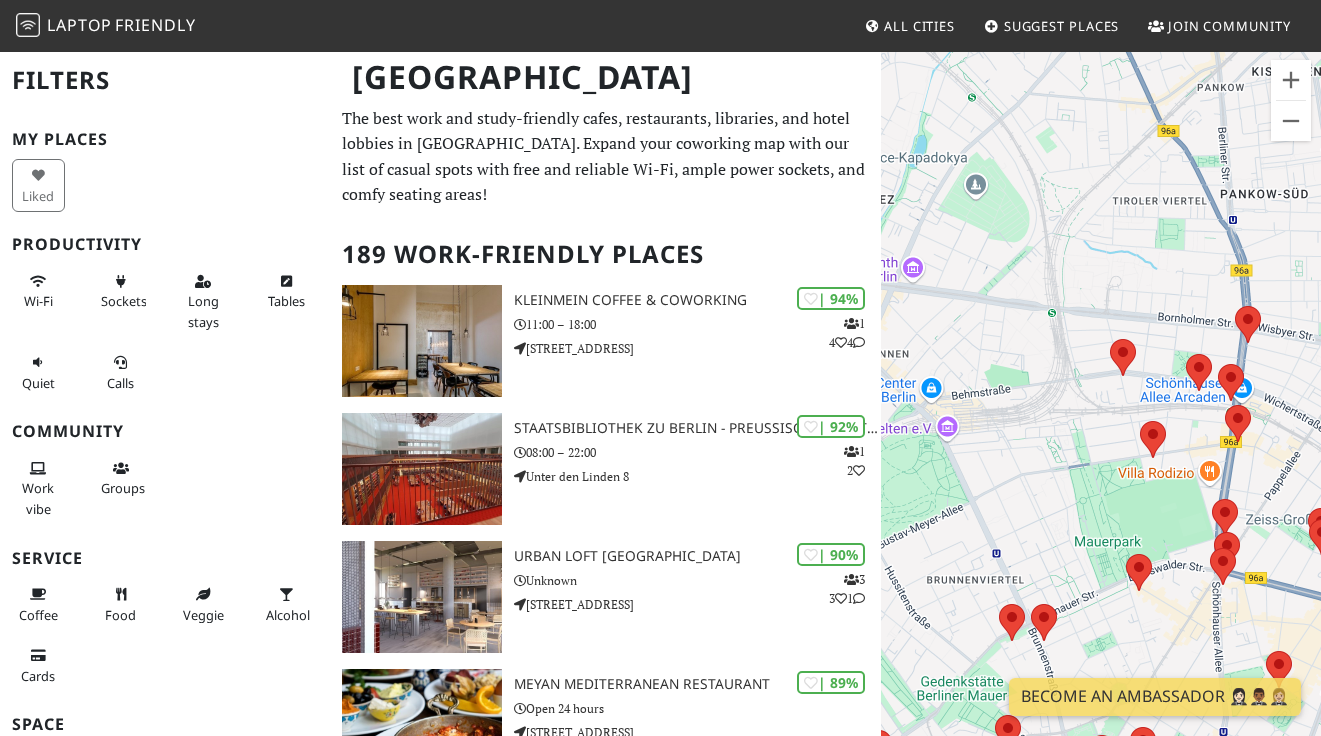 drag, startPoint x: 1152, startPoint y: 396, endPoint x: 1161, endPoint y: 665, distance: 269.1505 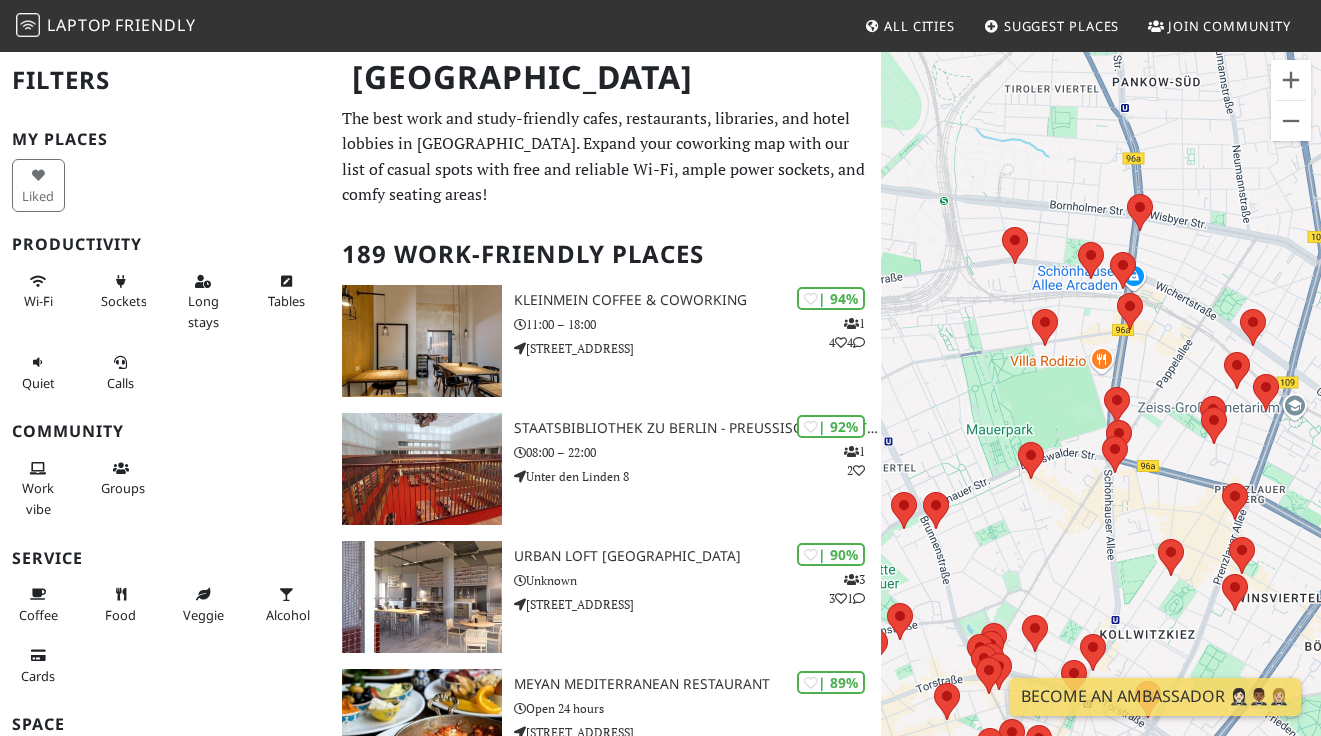 drag, startPoint x: 1051, startPoint y: 432, endPoint x: 939, endPoint y: 323, distance: 156.285 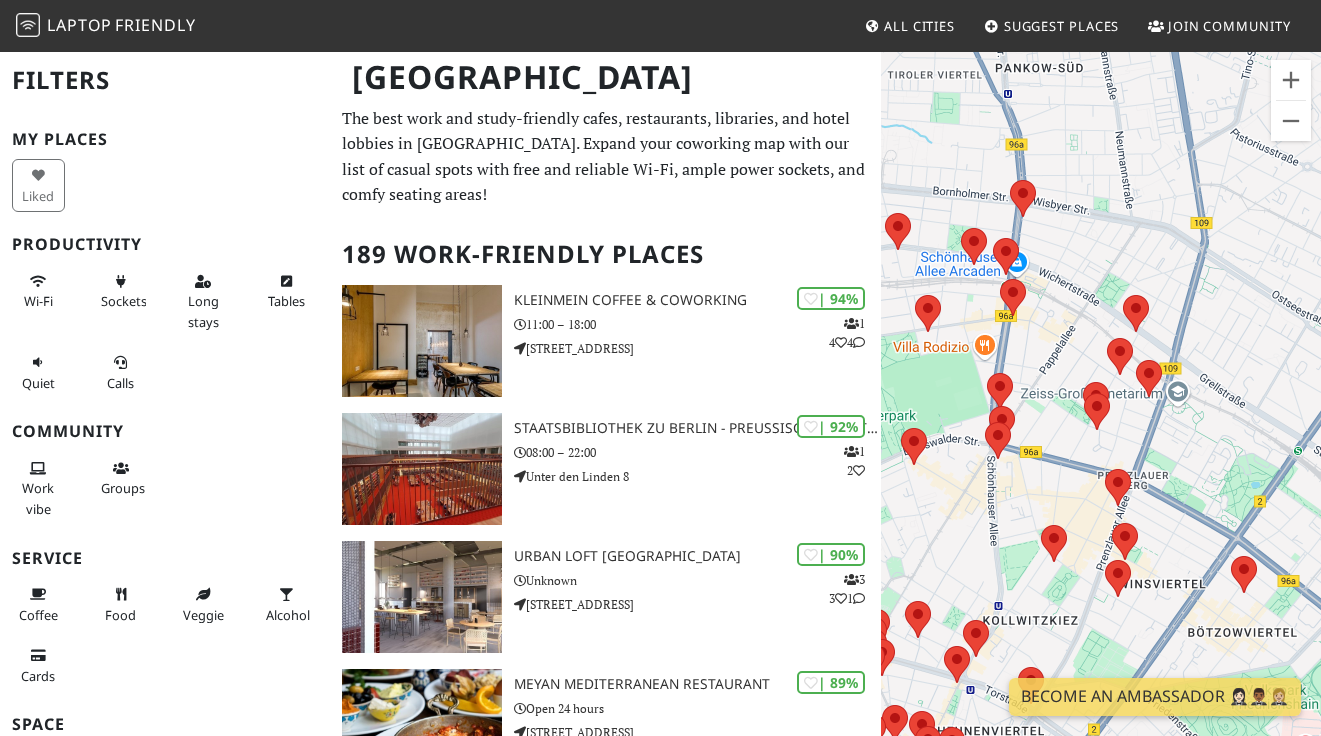 drag, startPoint x: 1154, startPoint y: 459, endPoint x: 1055, endPoint y: 445, distance: 99.985 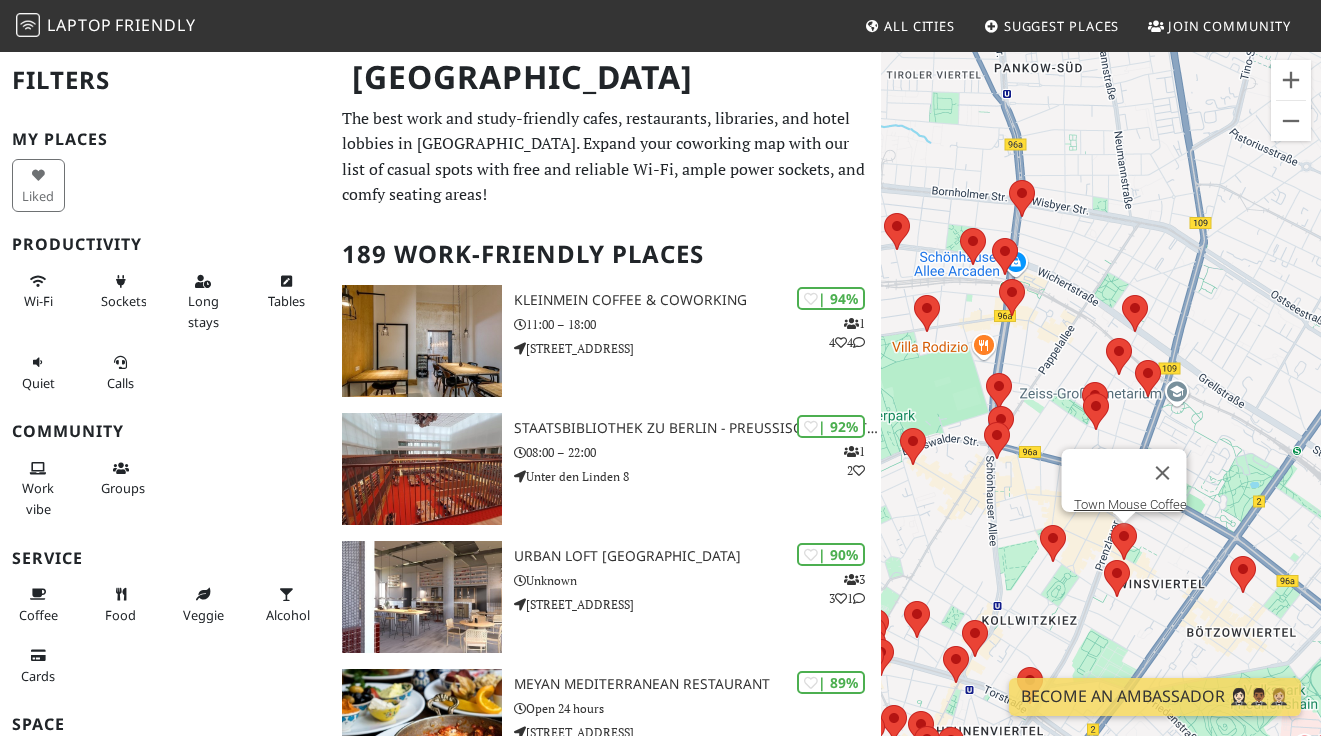 click at bounding box center (1111, 523) 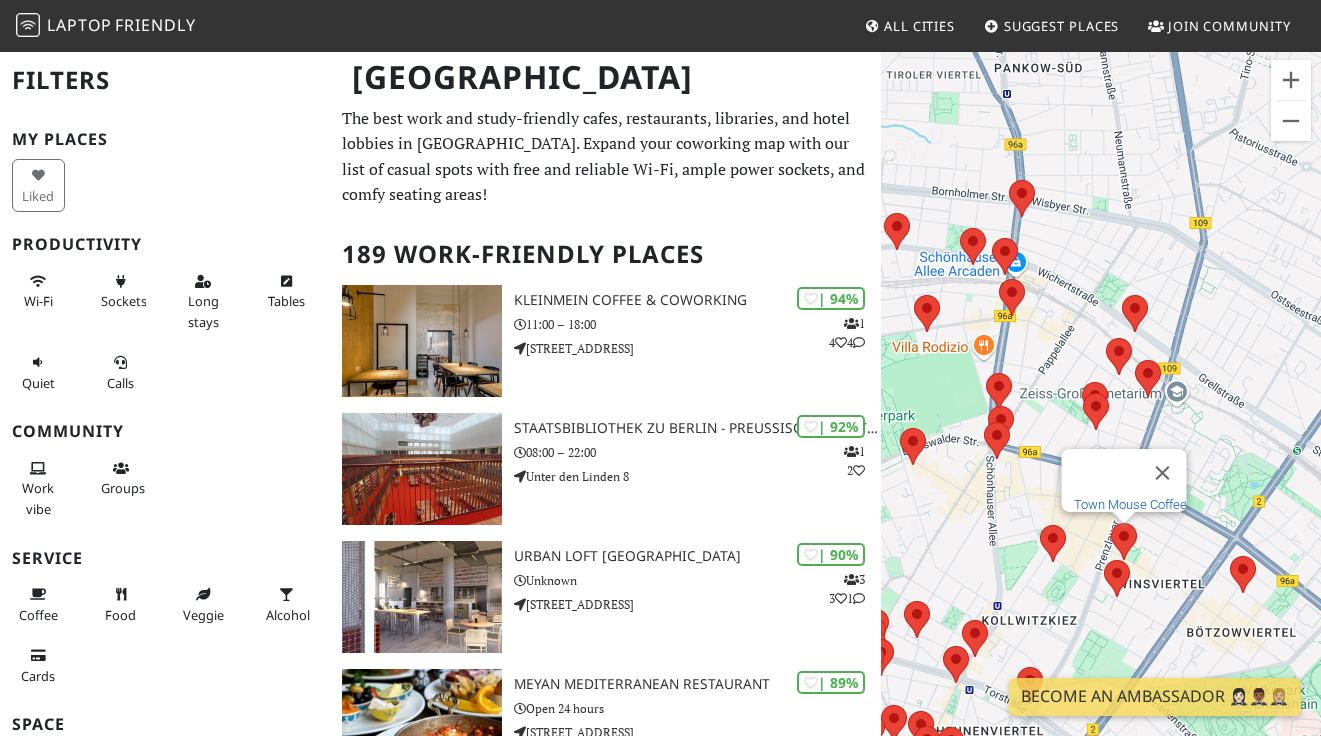 click on "Town Mouse Coffee" at bounding box center [1129, 504] 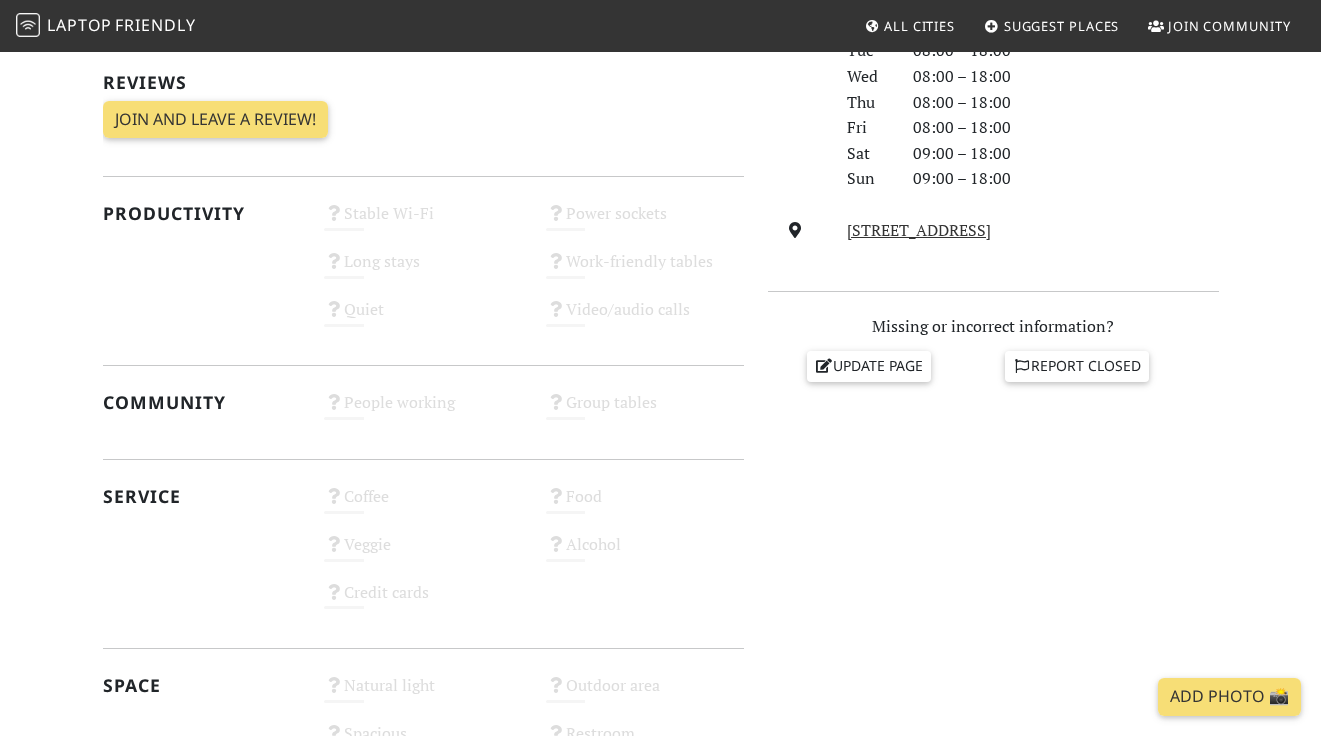 scroll, scrollTop: 687, scrollLeft: 0, axis: vertical 